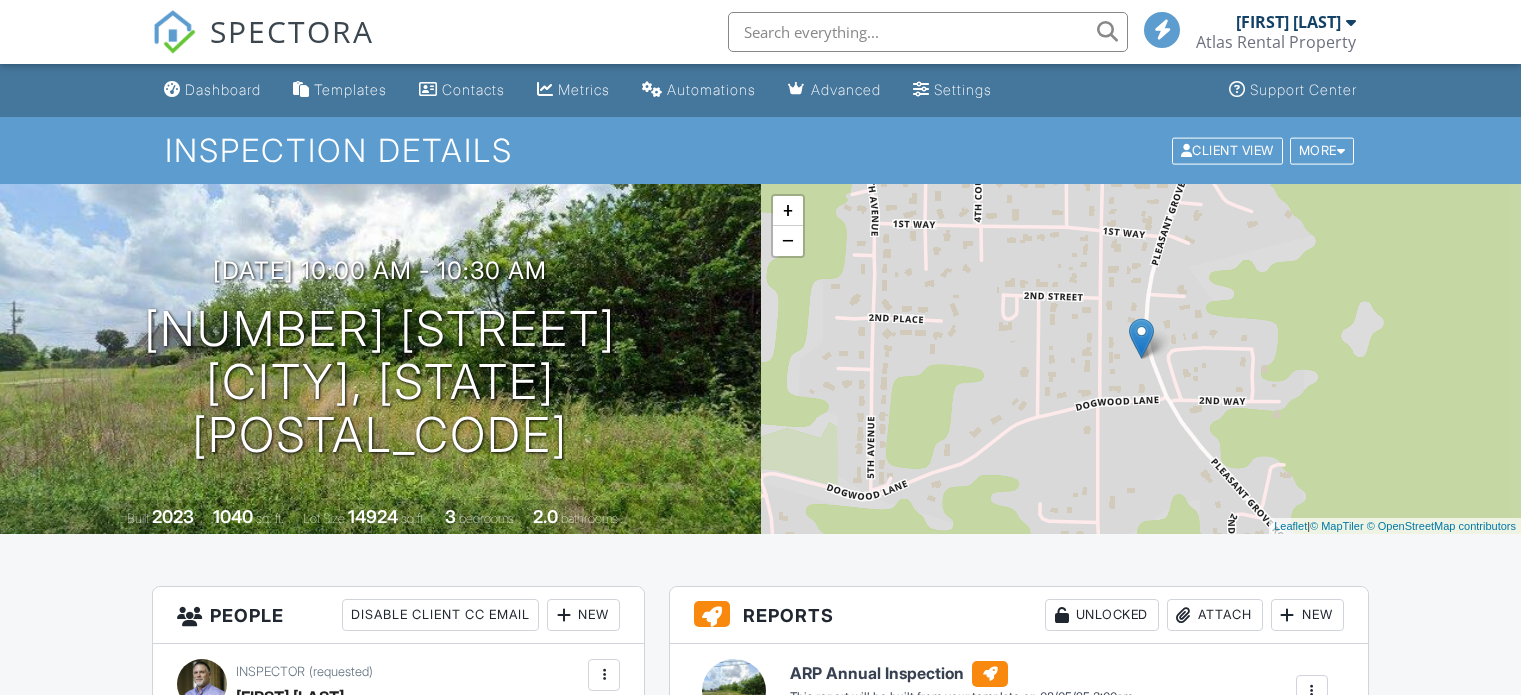 scroll, scrollTop: 0, scrollLeft: 0, axis: both 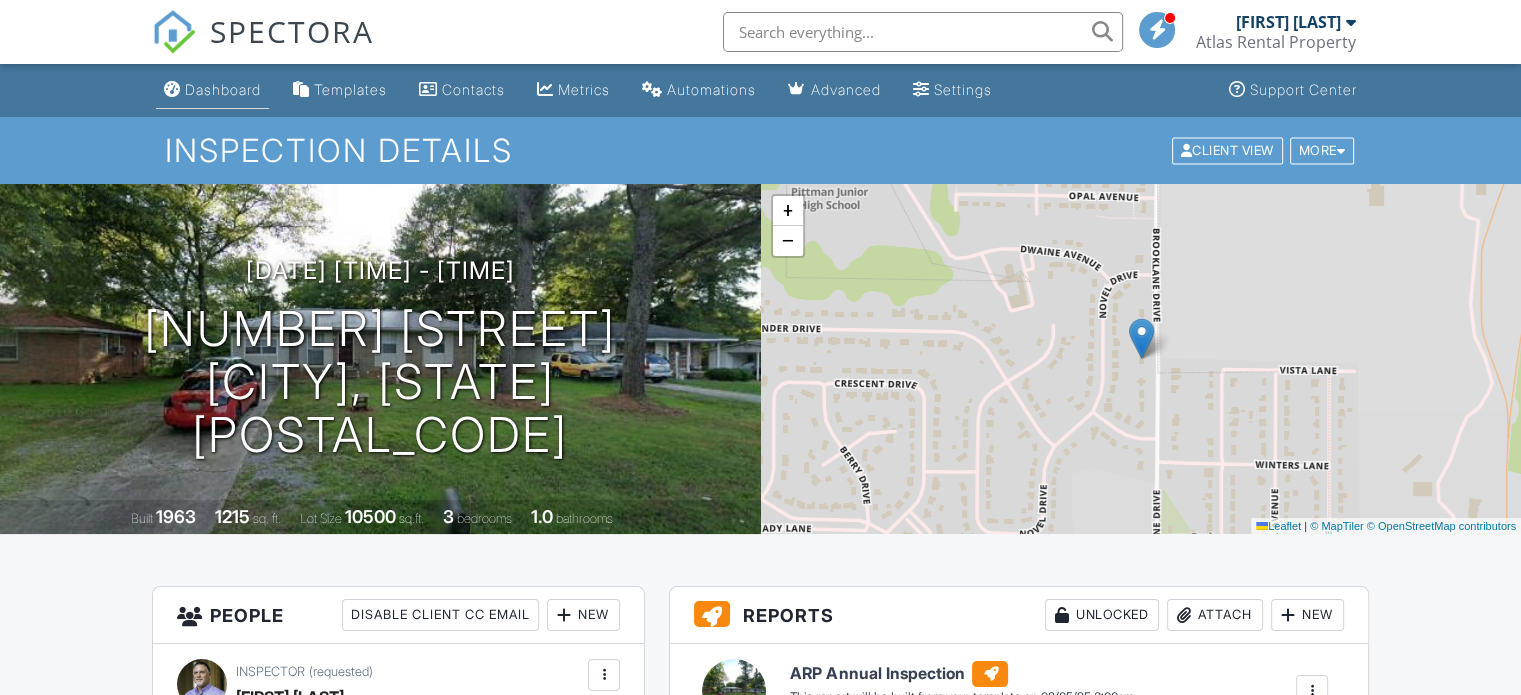 click on "Dashboard" at bounding box center [223, 89] 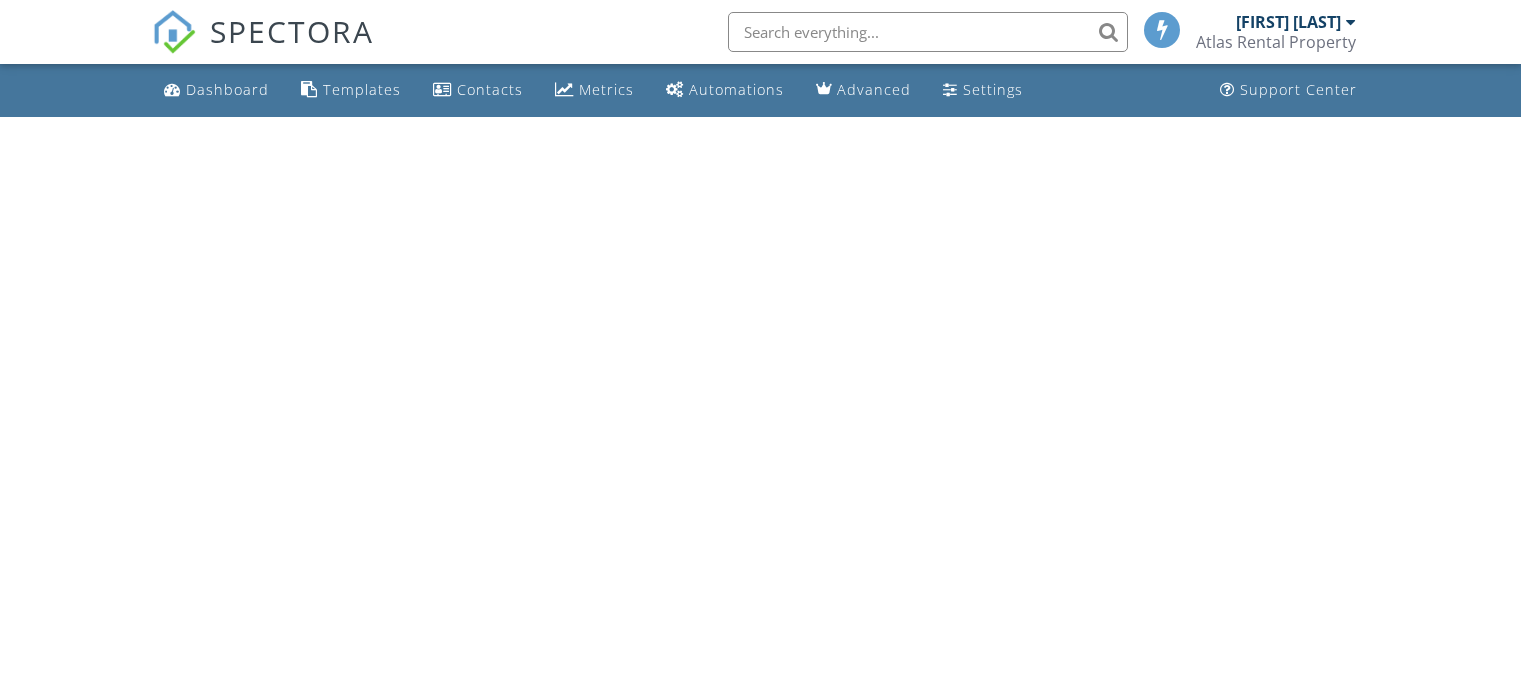 scroll, scrollTop: 0, scrollLeft: 0, axis: both 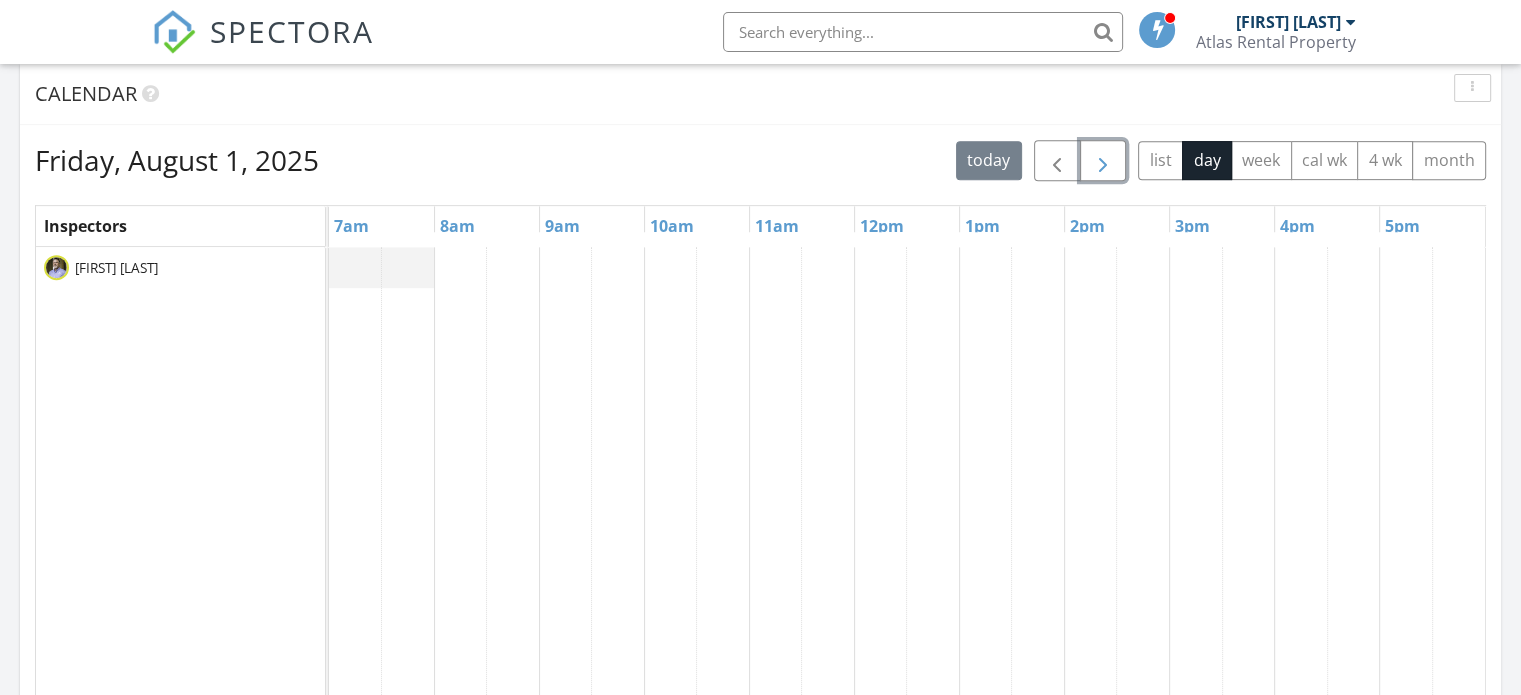 click at bounding box center (1103, 161) 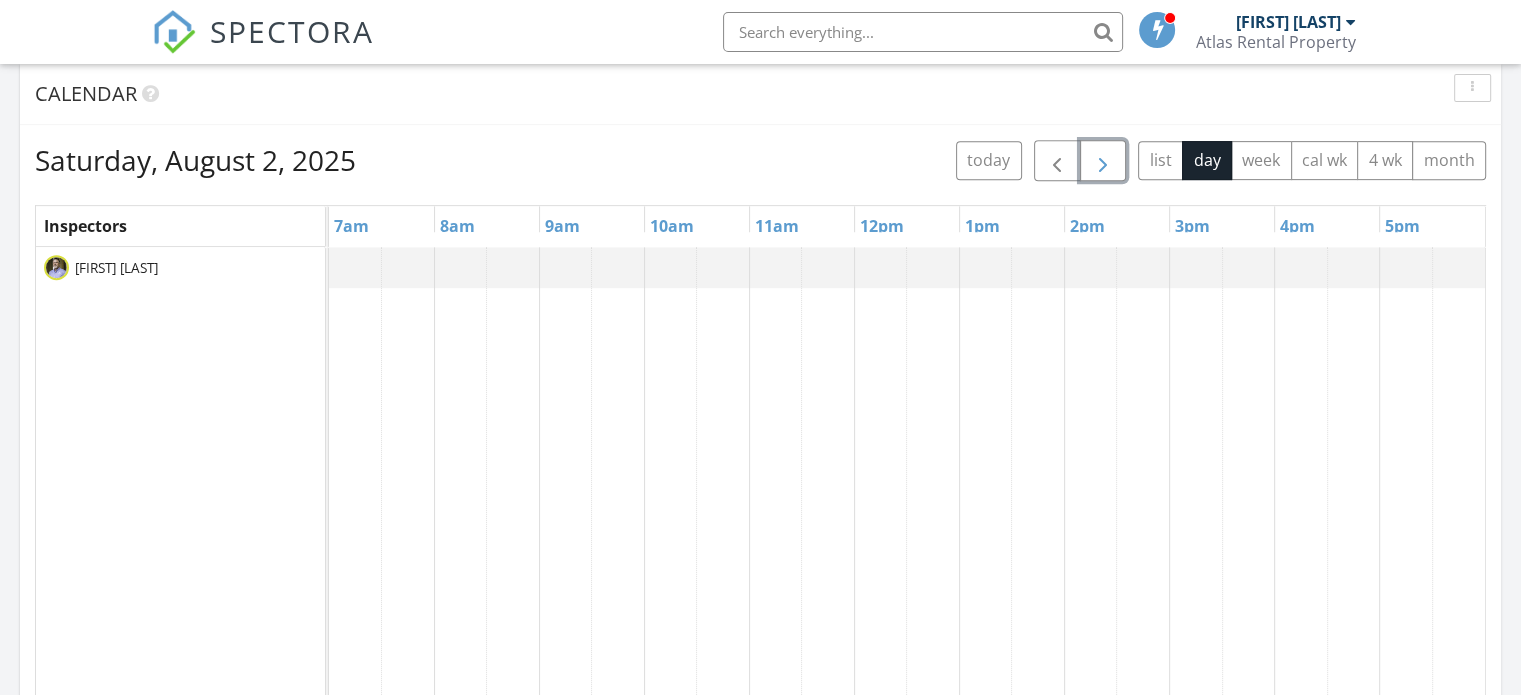 click at bounding box center [1103, 161] 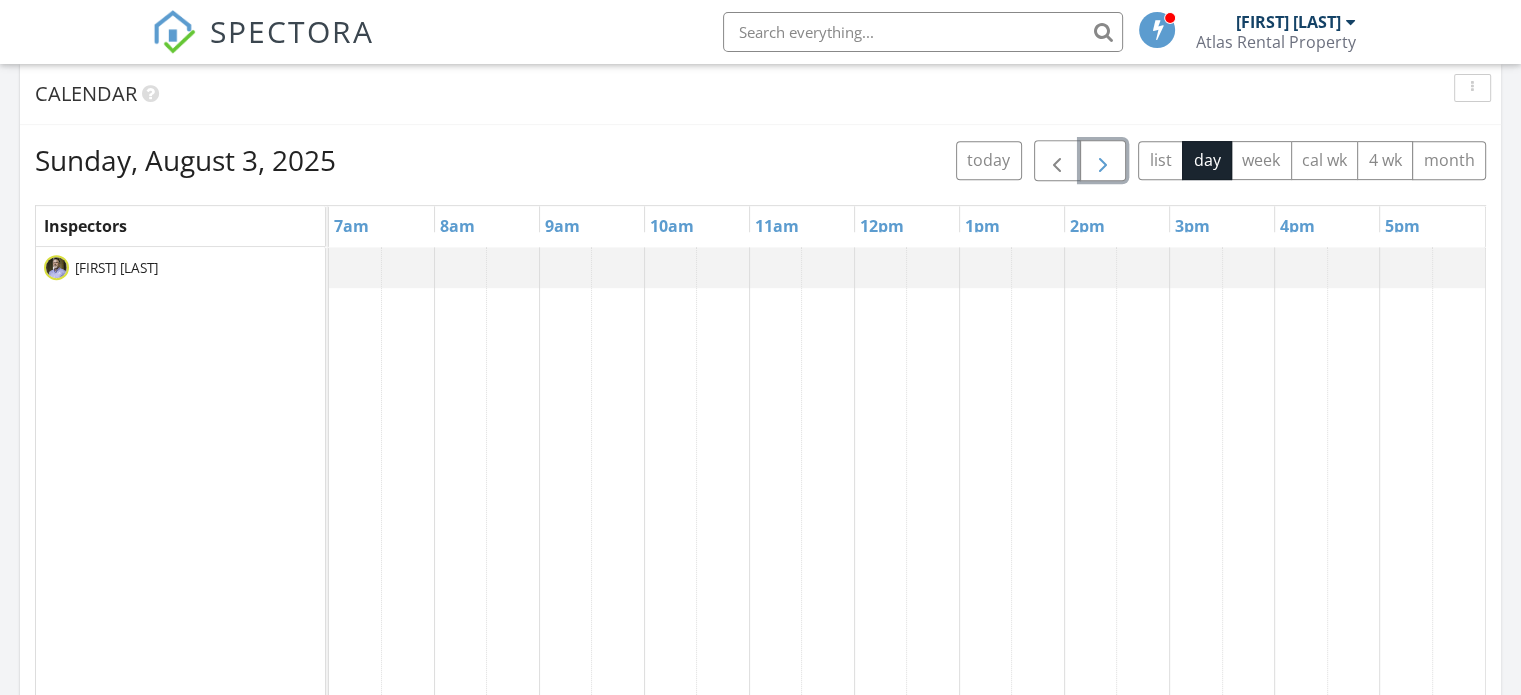click at bounding box center [1103, 161] 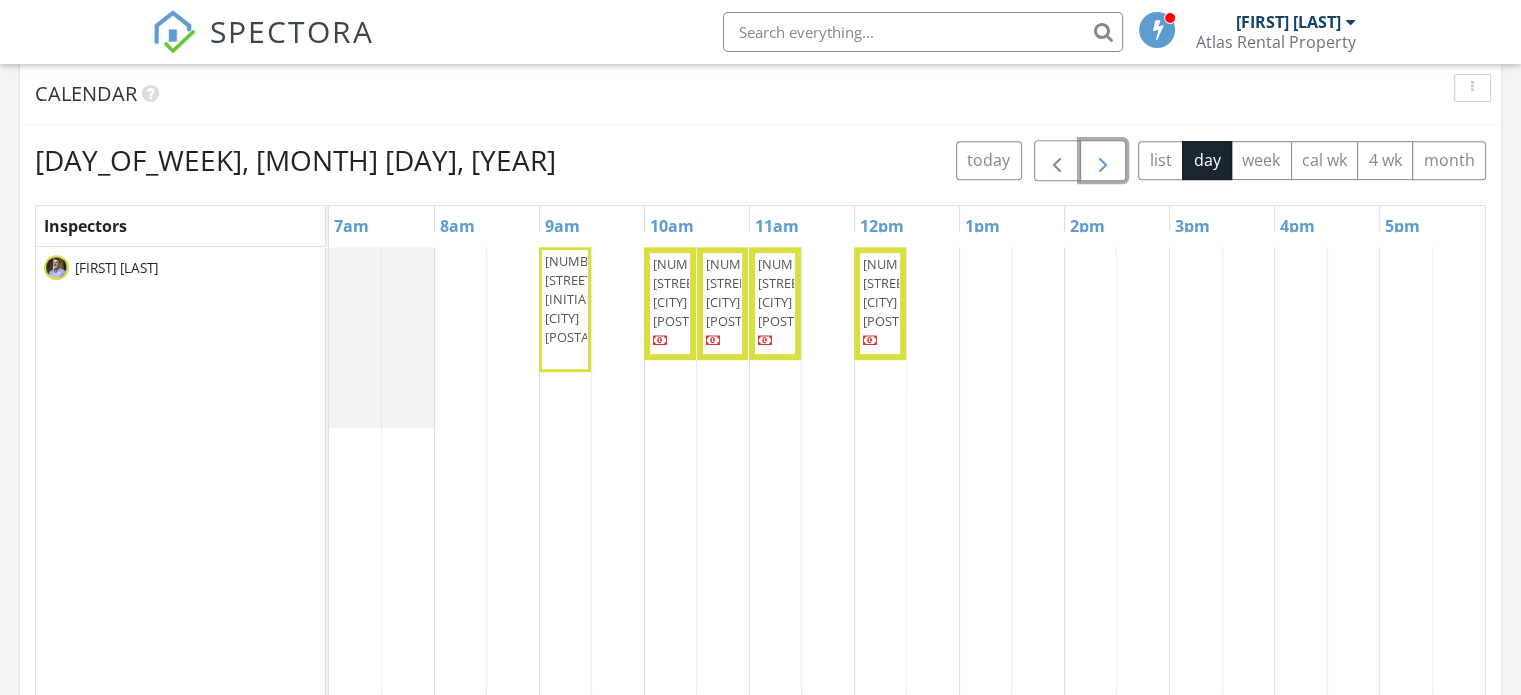 click at bounding box center (1103, 161) 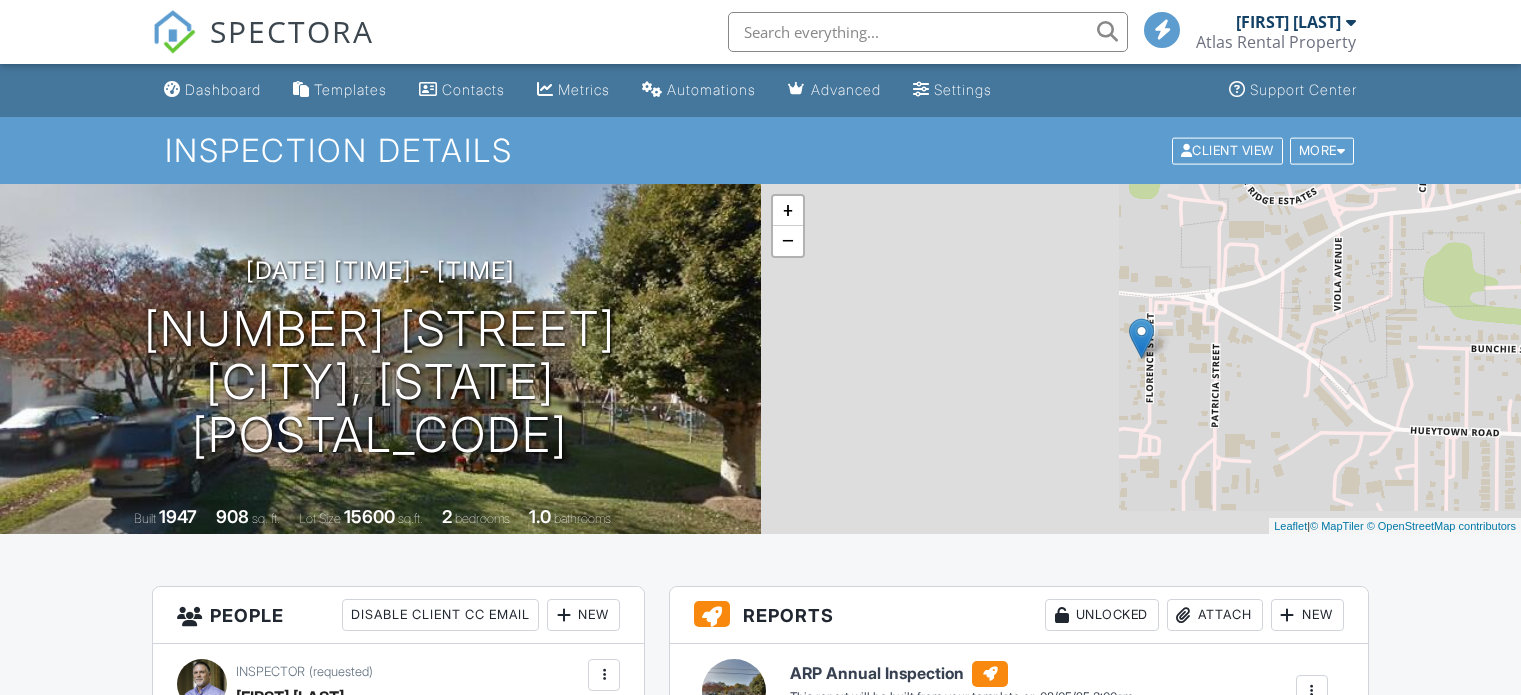 scroll, scrollTop: 0, scrollLeft: 0, axis: both 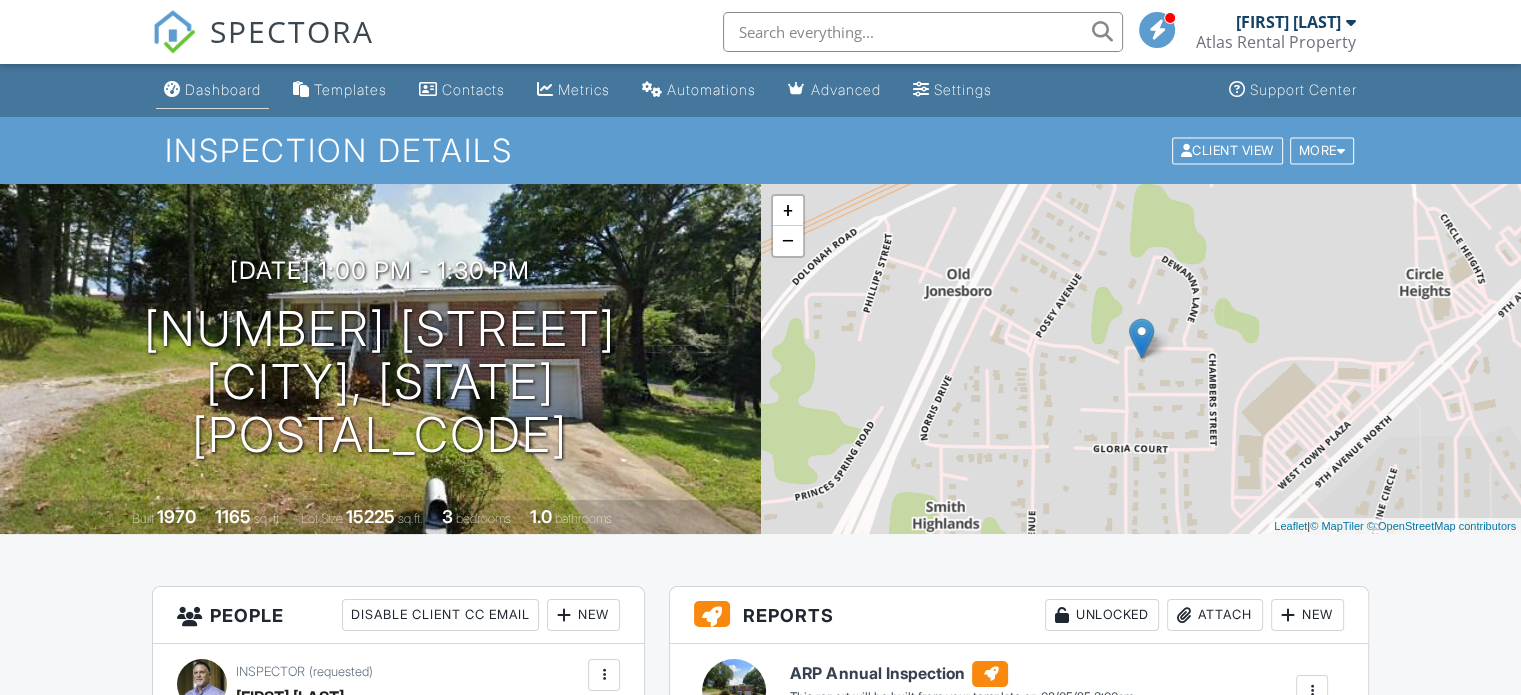 click on "Dashboard" at bounding box center [223, 89] 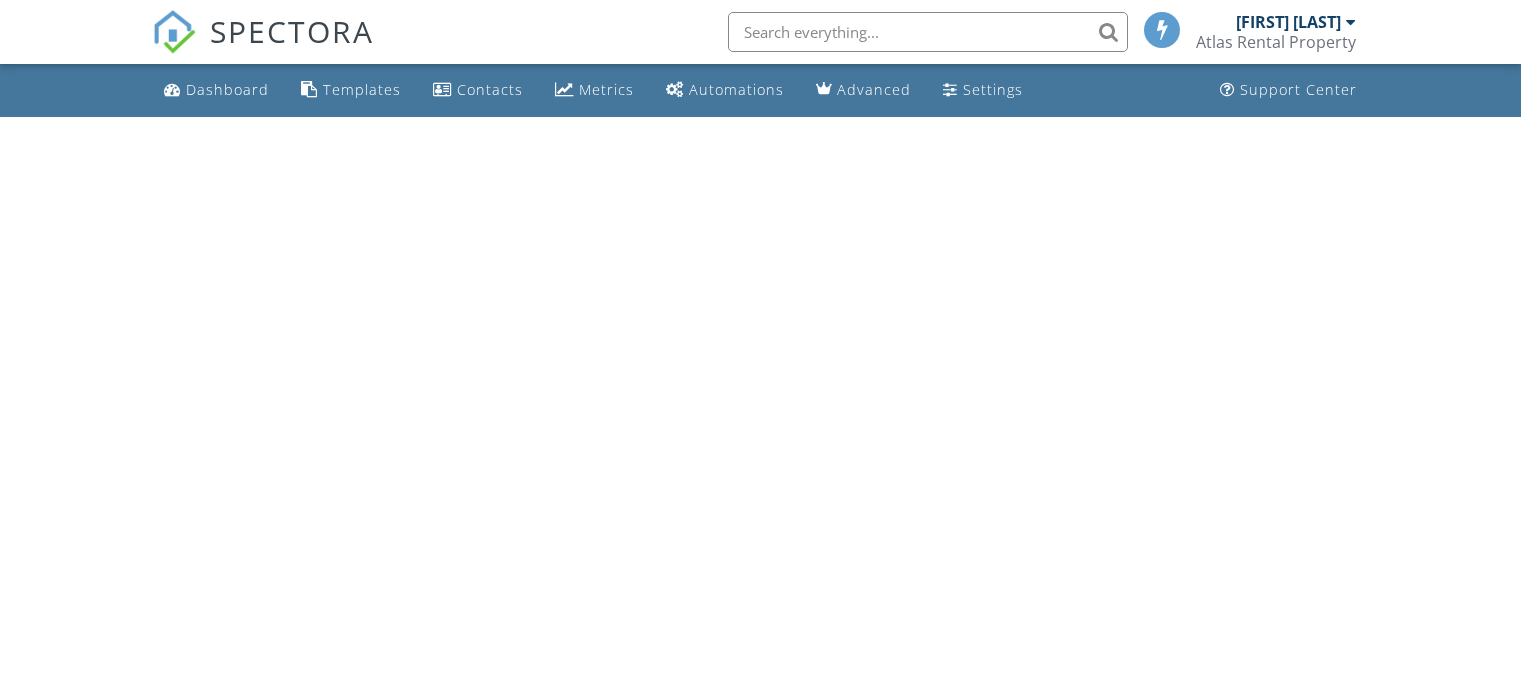 scroll, scrollTop: 0, scrollLeft: 0, axis: both 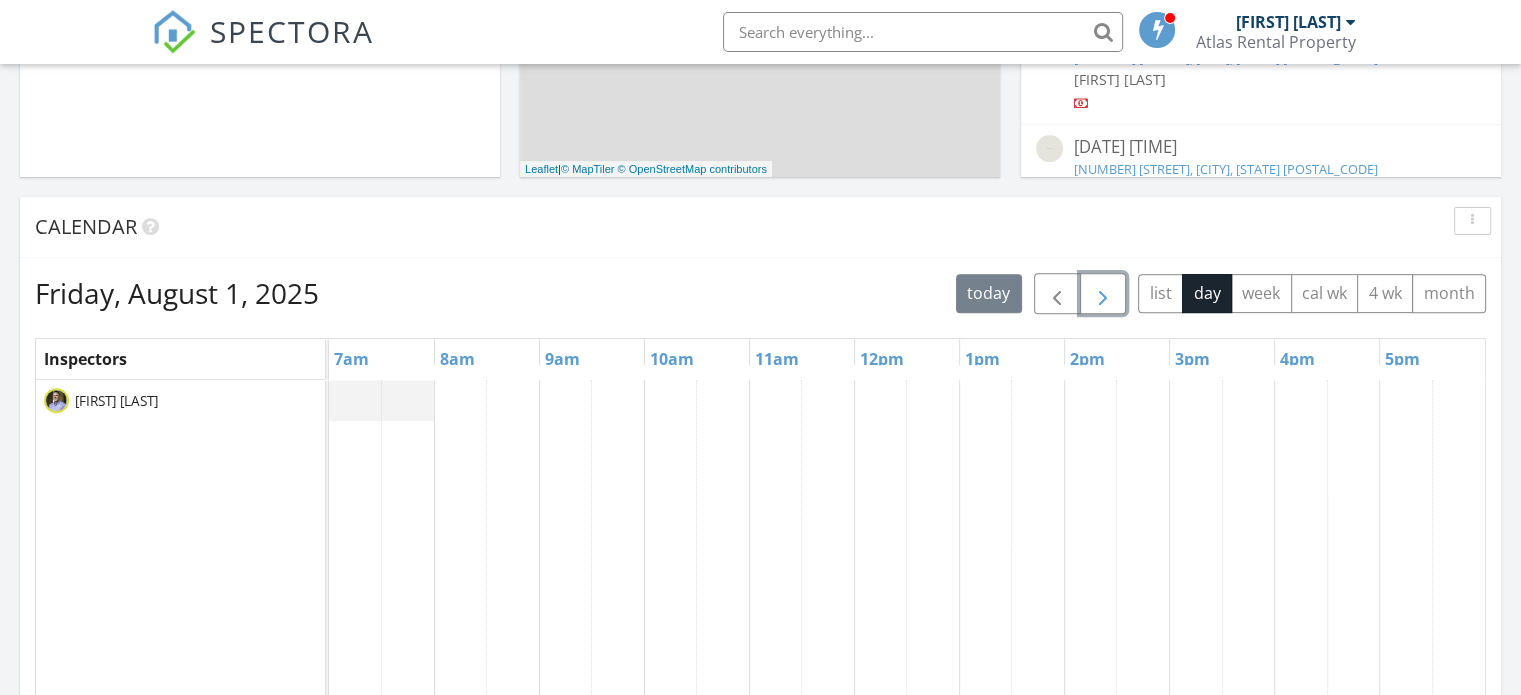 click at bounding box center (1103, 294) 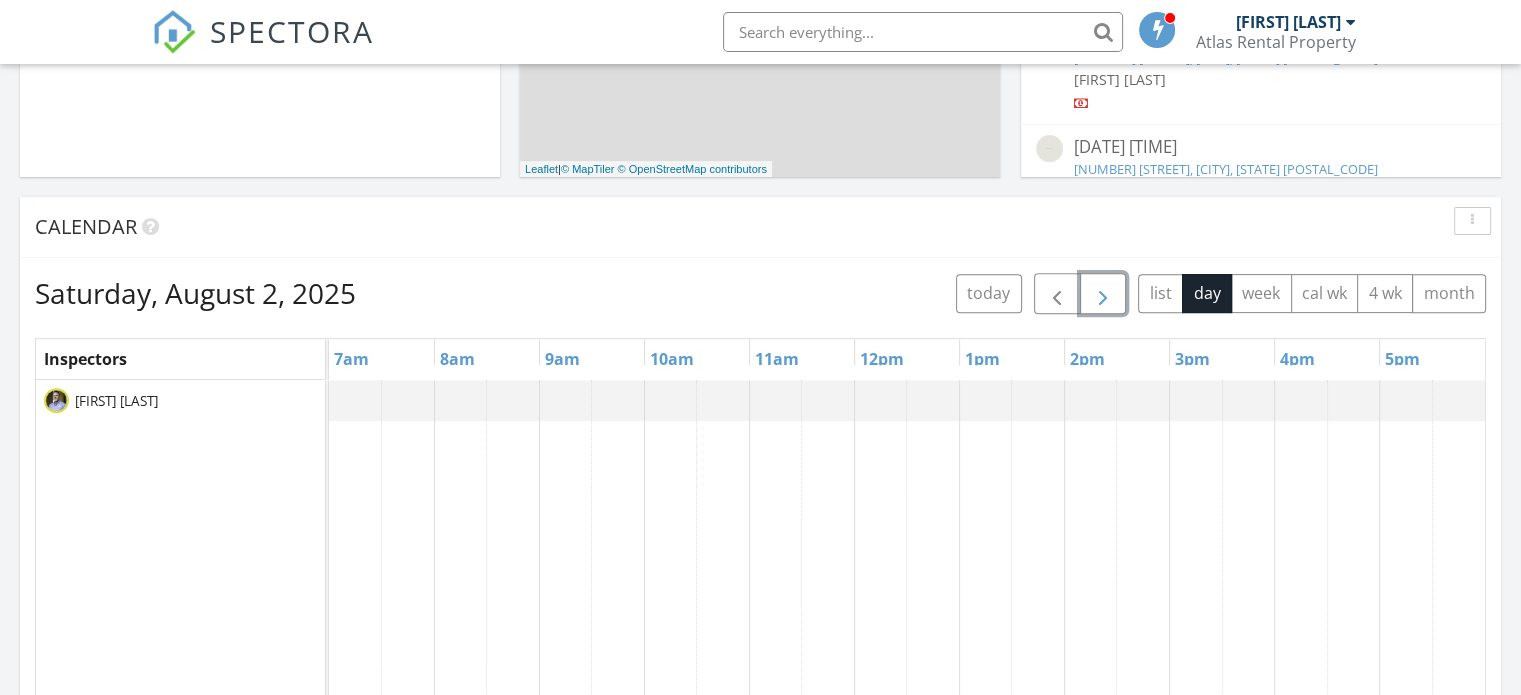 click at bounding box center (1103, 294) 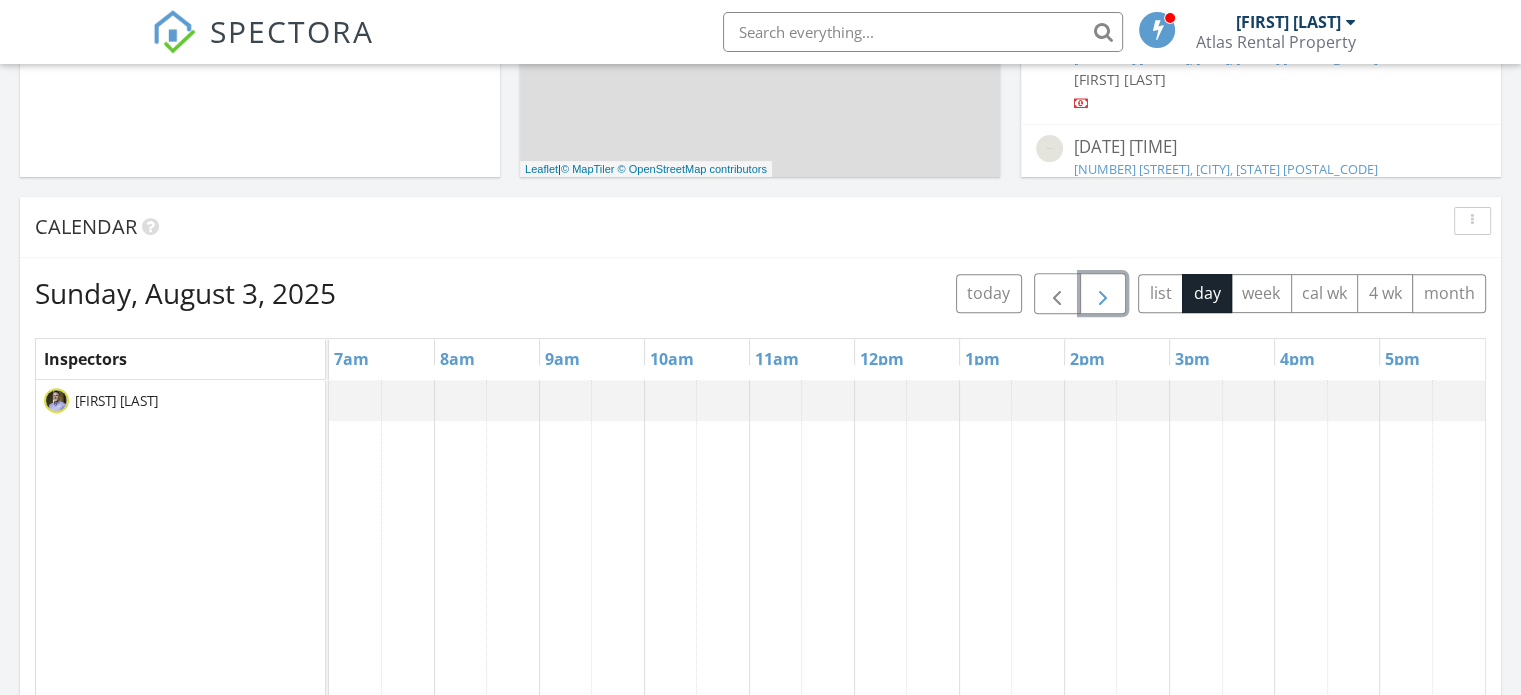 click at bounding box center [1103, 294] 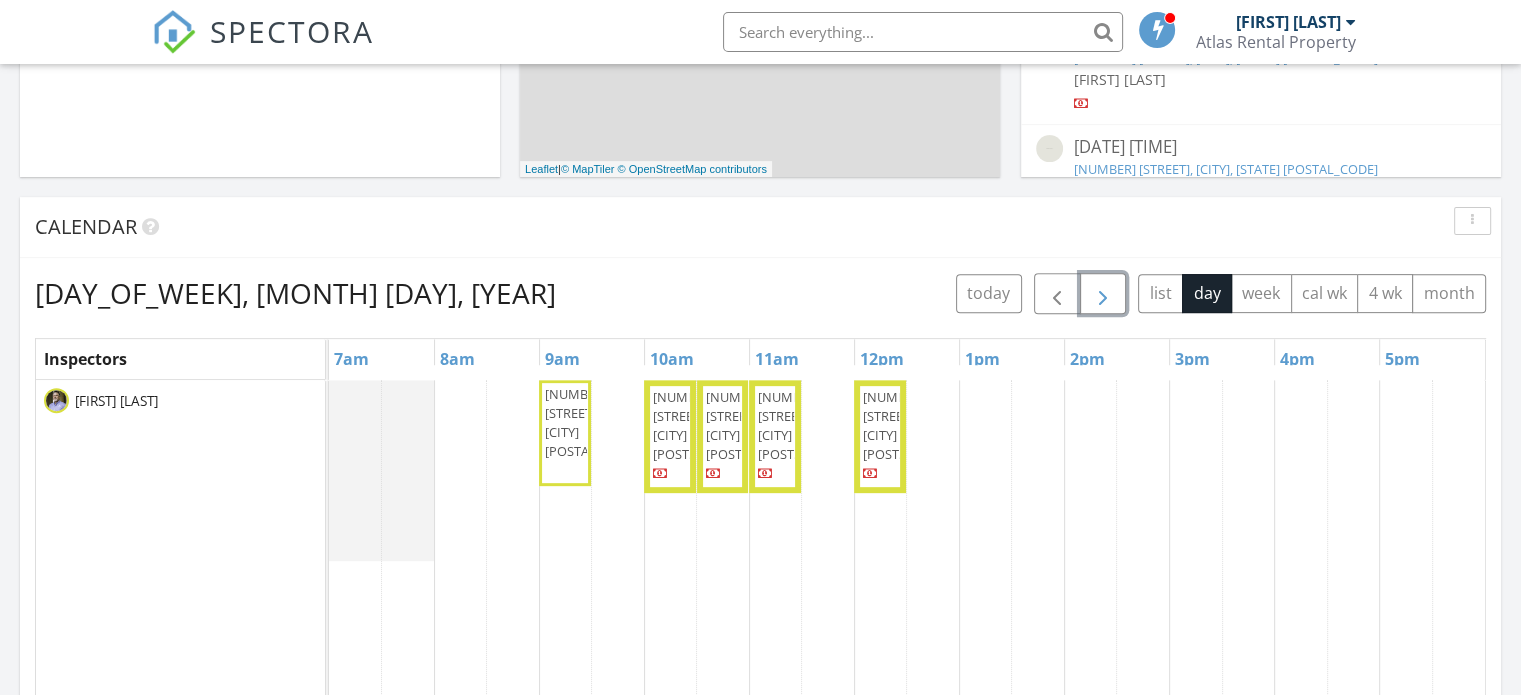 click at bounding box center [1103, 294] 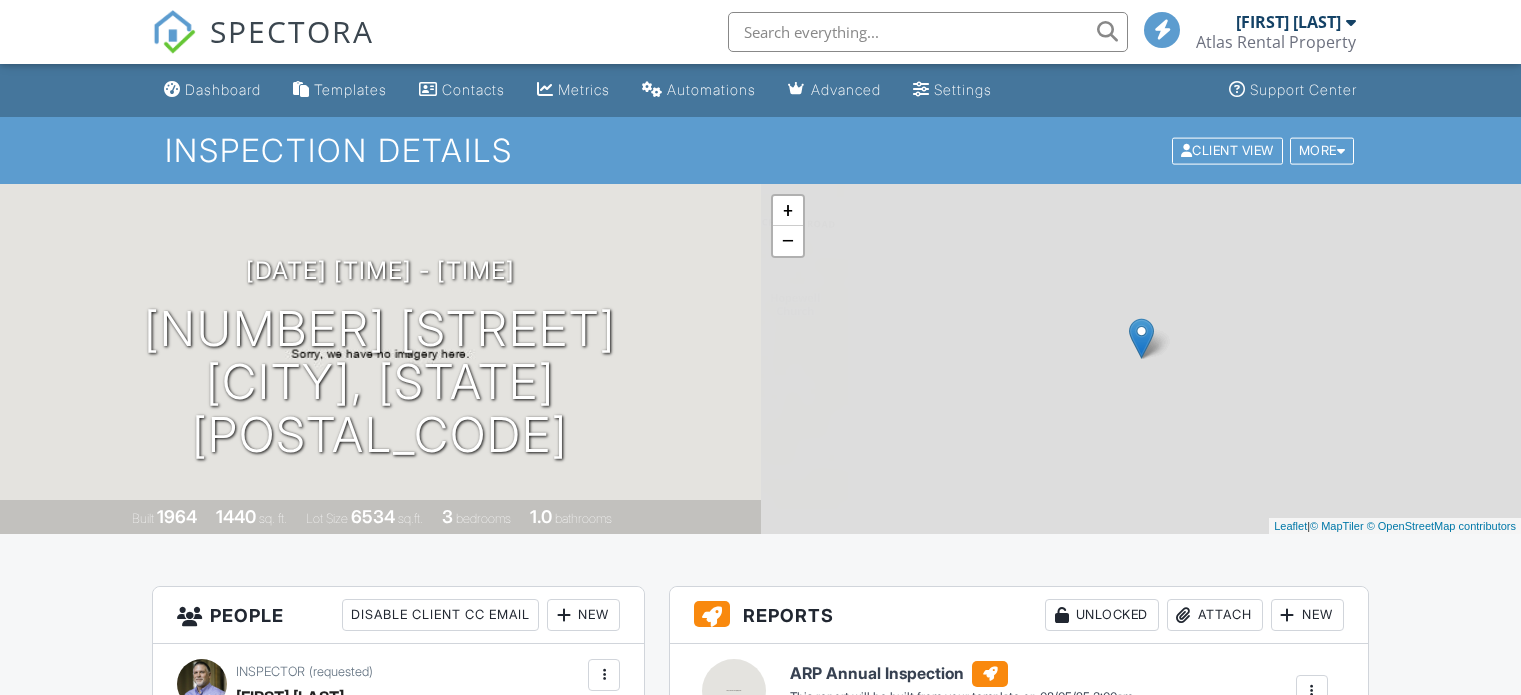 scroll, scrollTop: 0, scrollLeft: 0, axis: both 